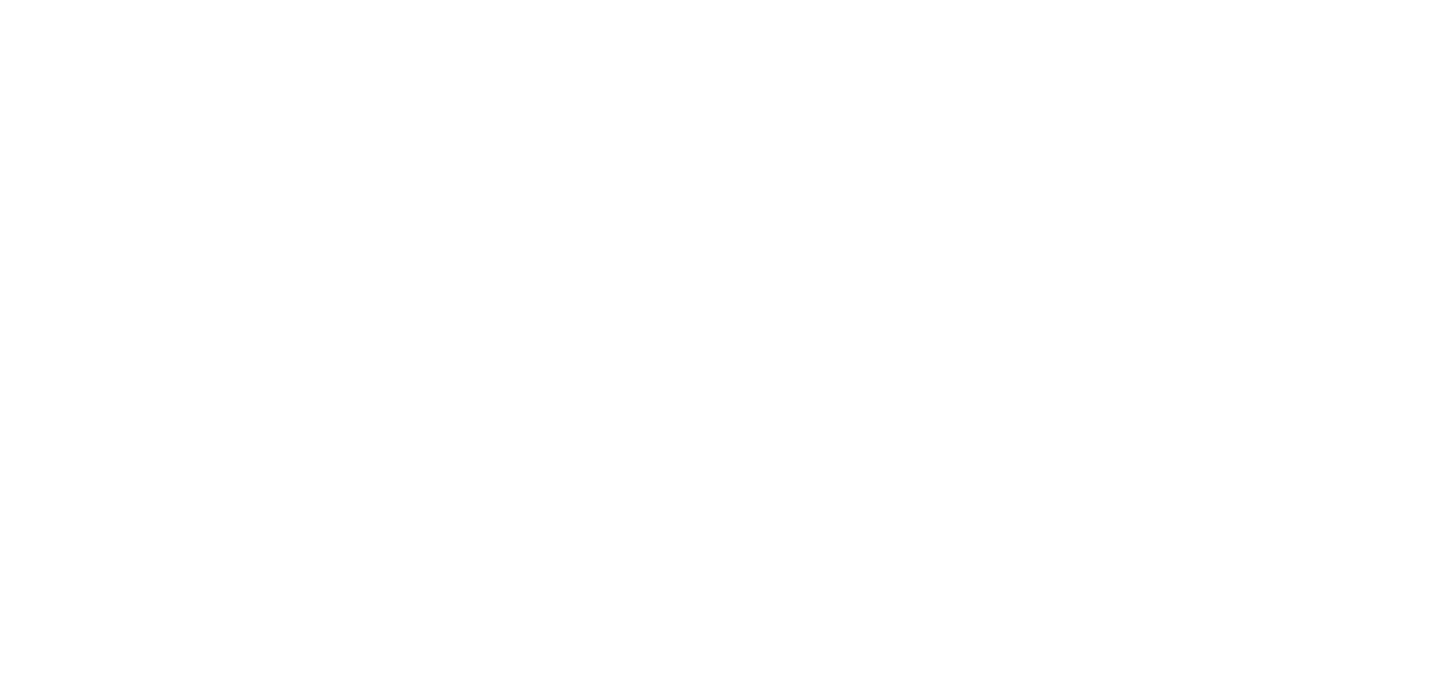 scroll, scrollTop: 0, scrollLeft: 0, axis: both 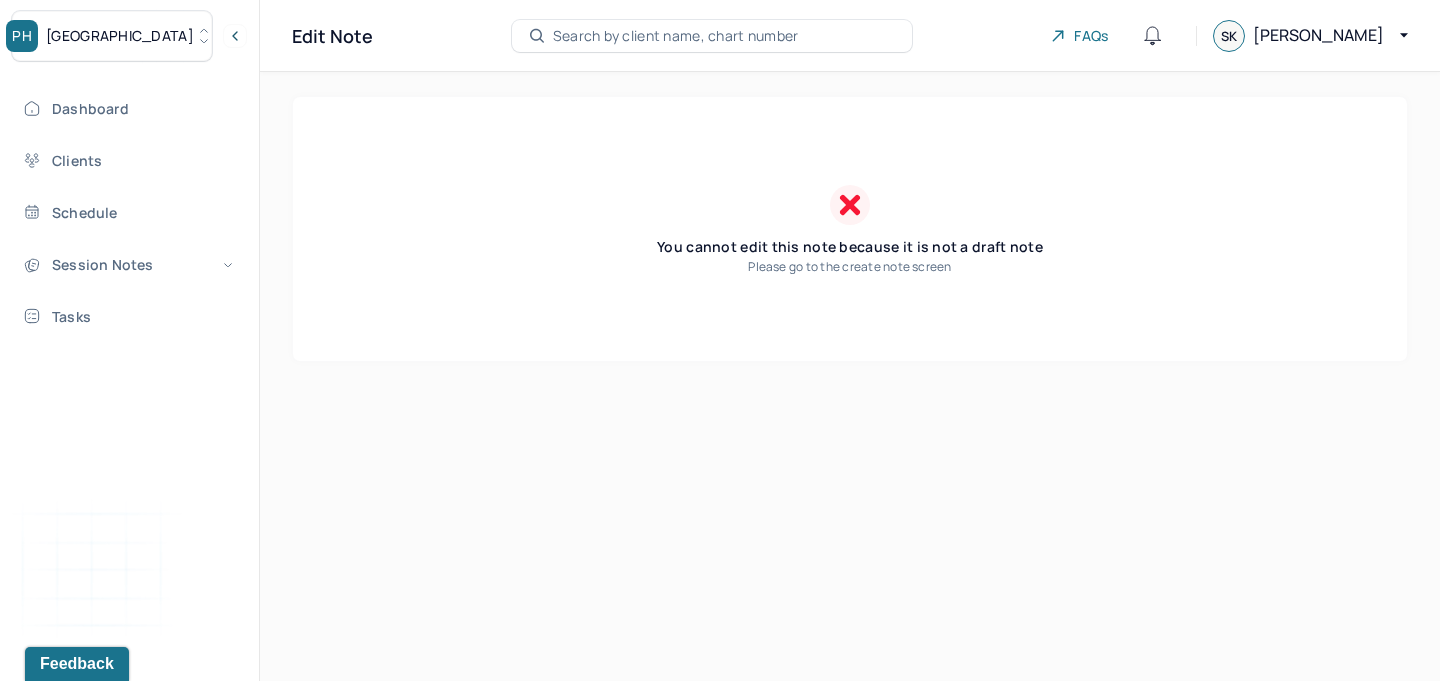 click on "PH Park Hill" at bounding box center (112, 36) 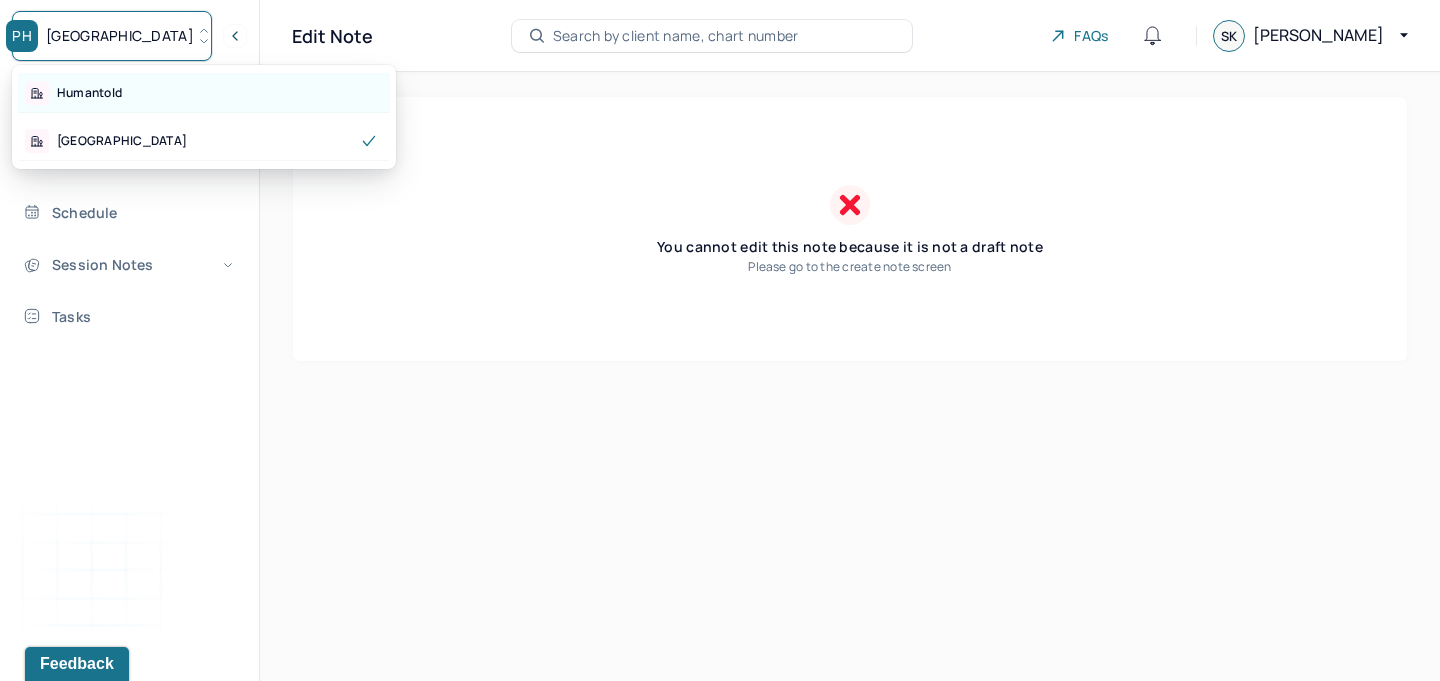 click on "Humantold" at bounding box center [204, 93] 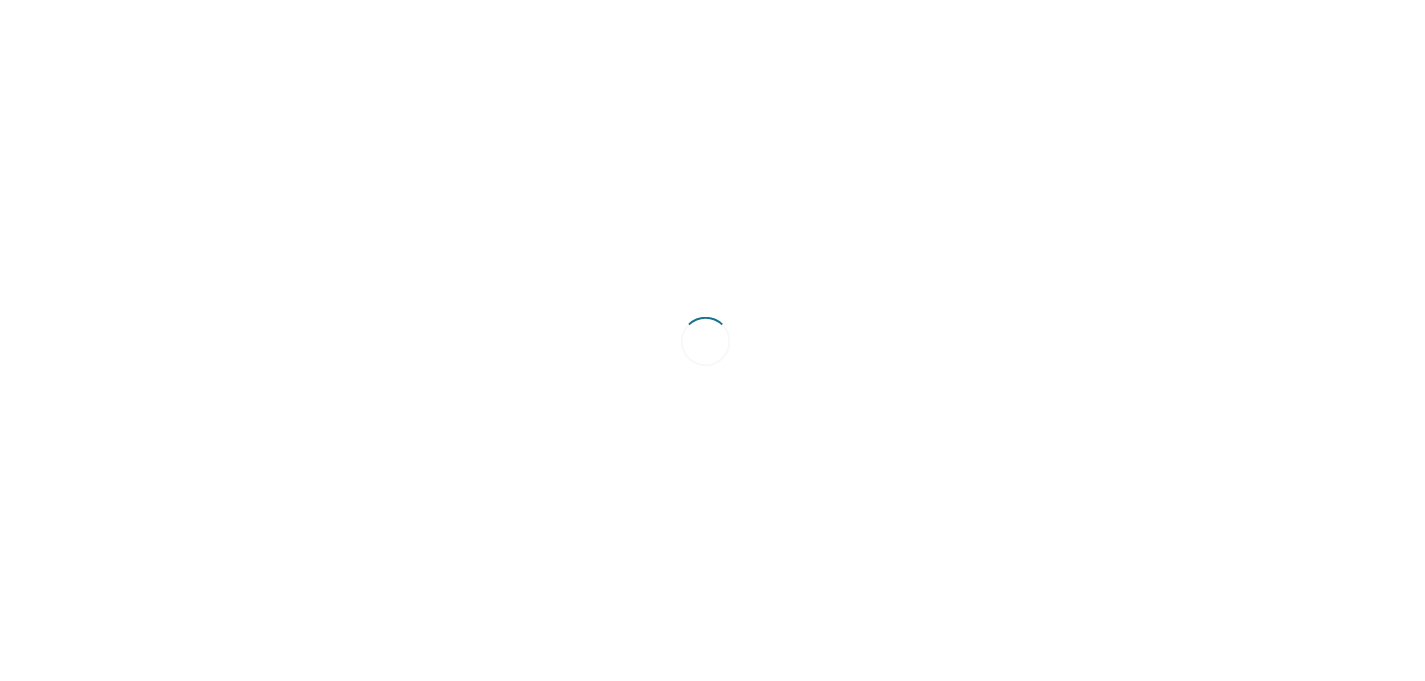 scroll, scrollTop: 0, scrollLeft: 0, axis: both 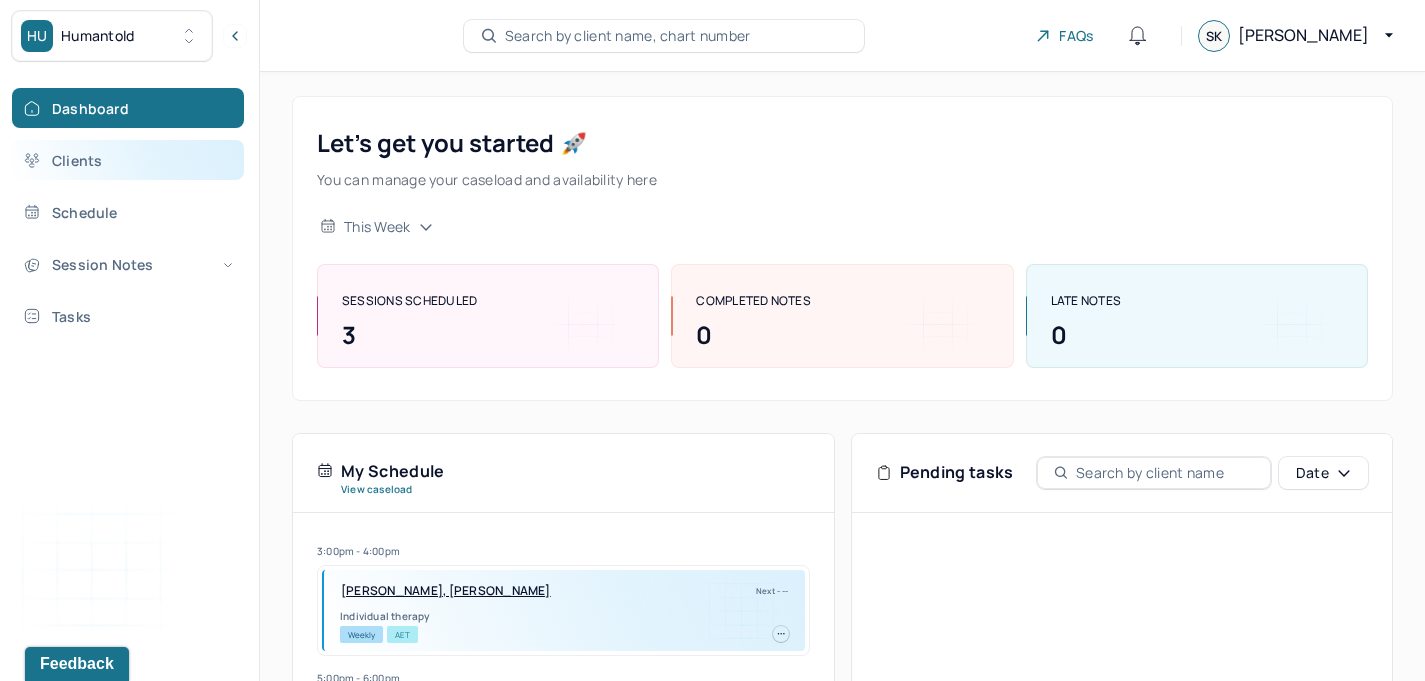 click on "Clients" at bounding box center (128, 160) 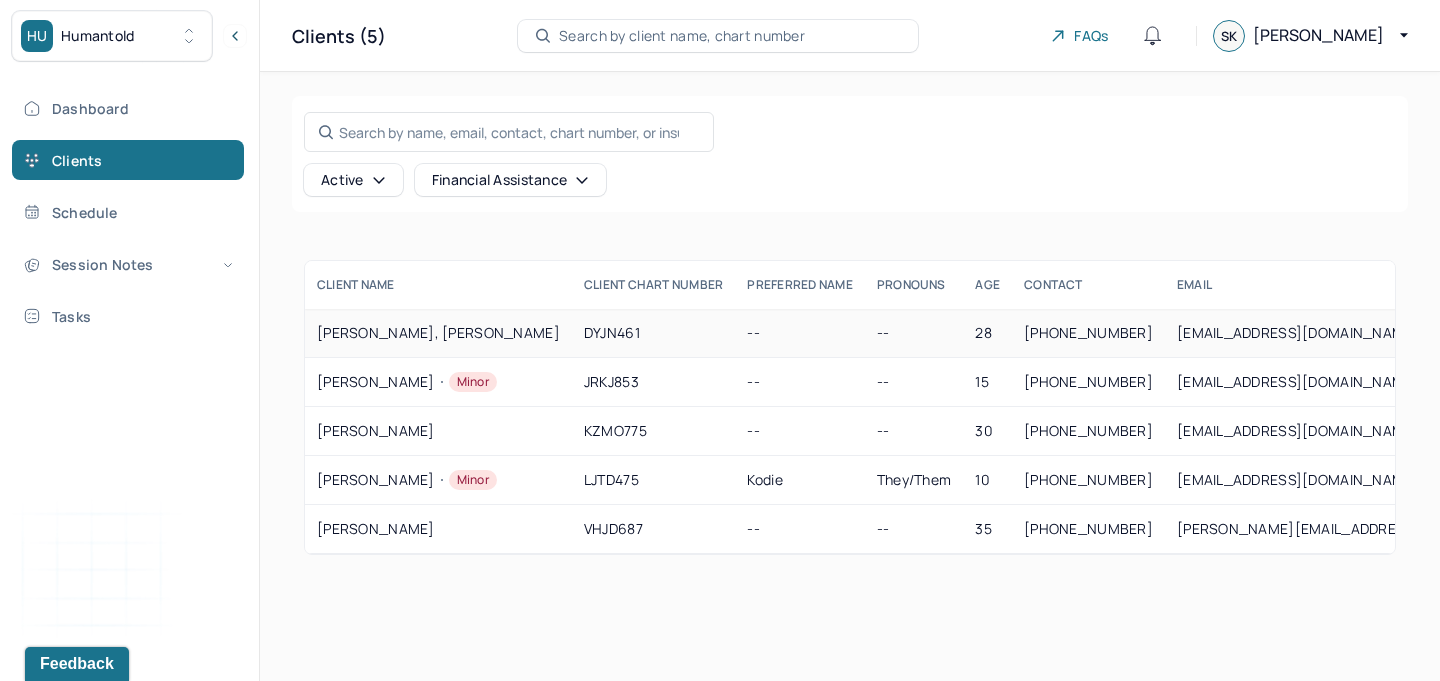 click on "DAVE, YESHA" at bounding box center [438, 333] 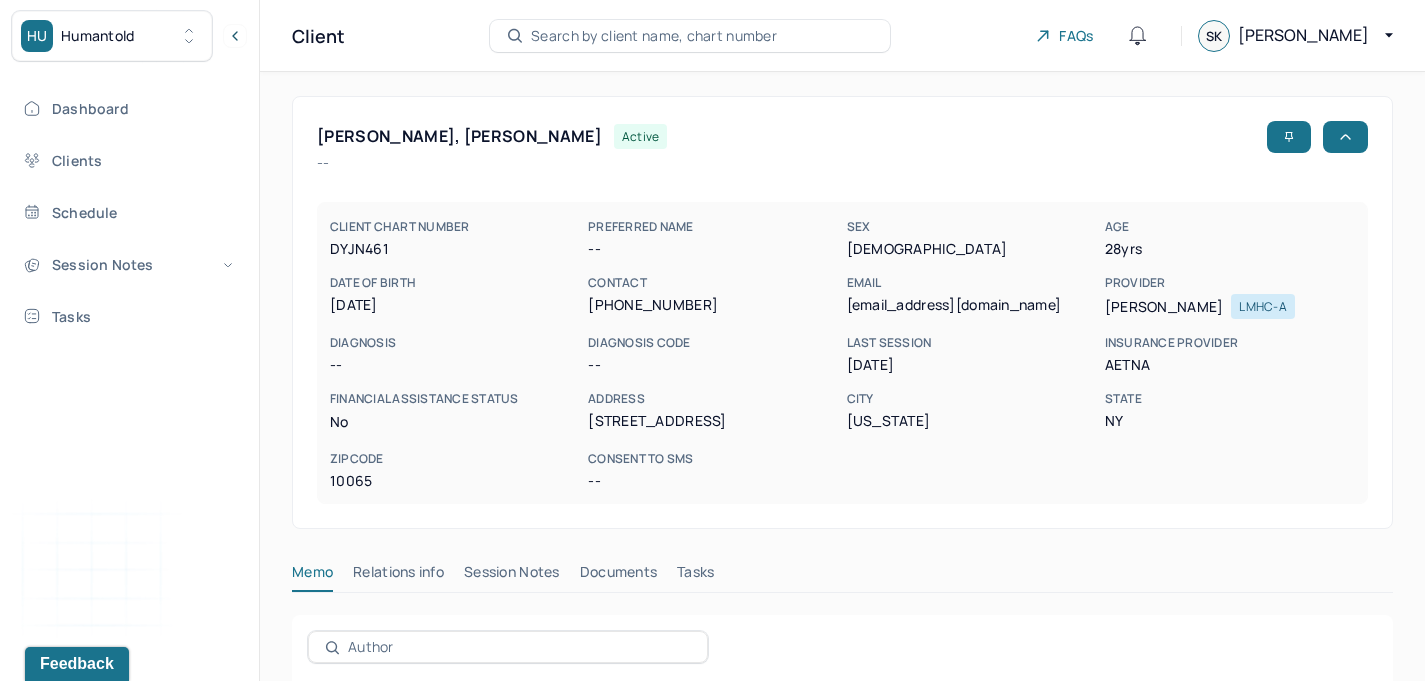 click on "Session Notes" at bounding box center [512, 576] 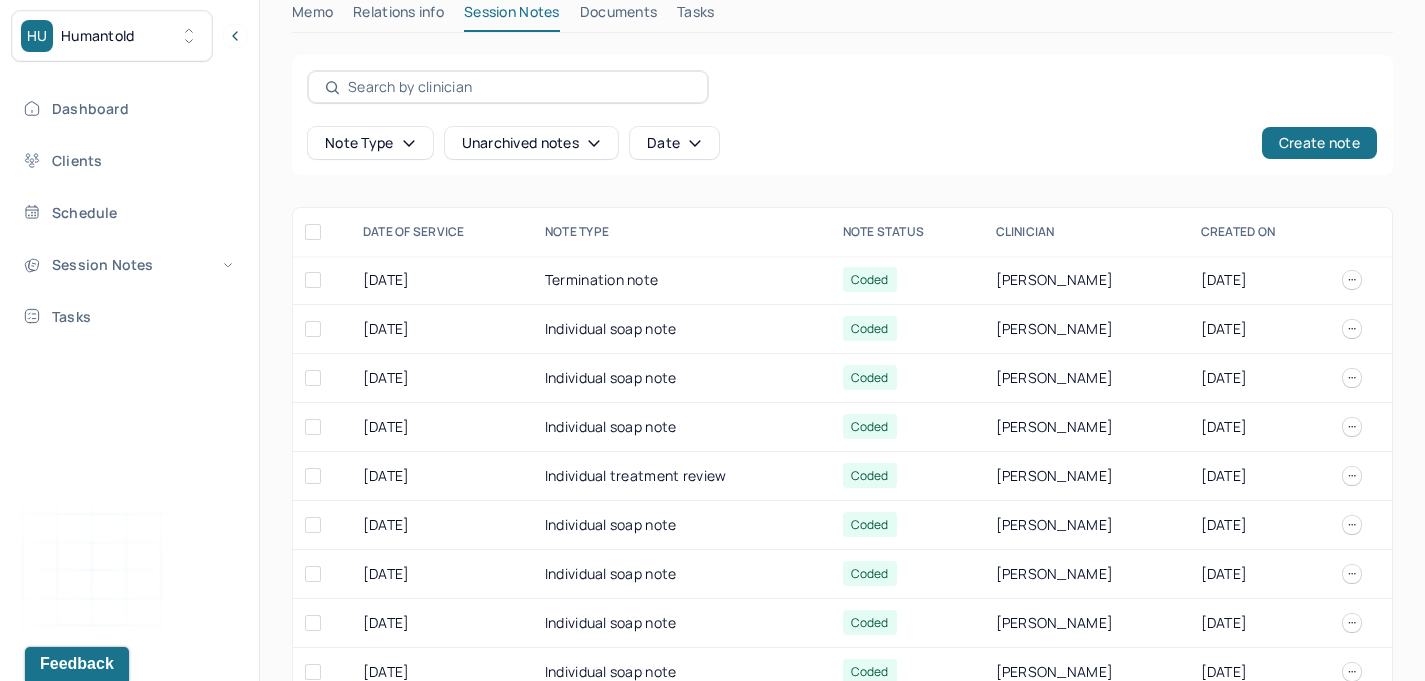 scroll, scrollTop: 527, scrollLeft: 0, axis: vertical 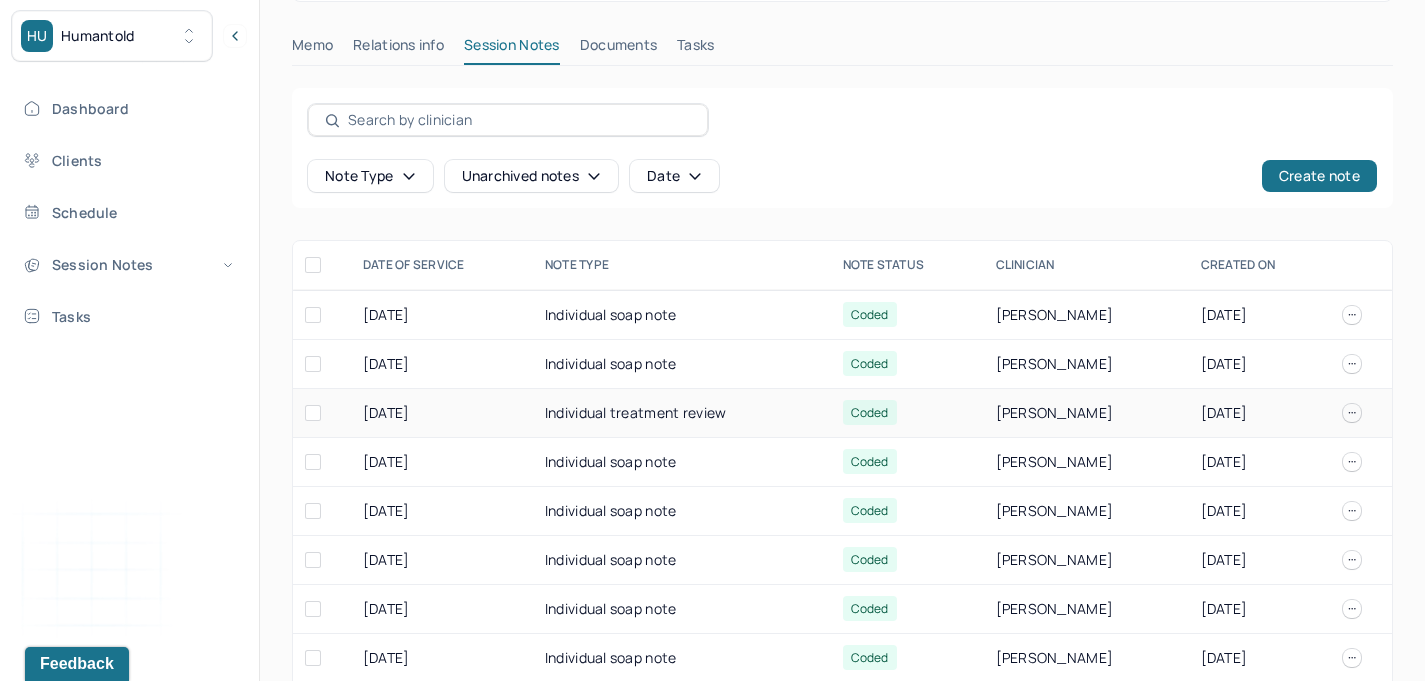click on "Individual treatment review" at bounding box center [682, 413] 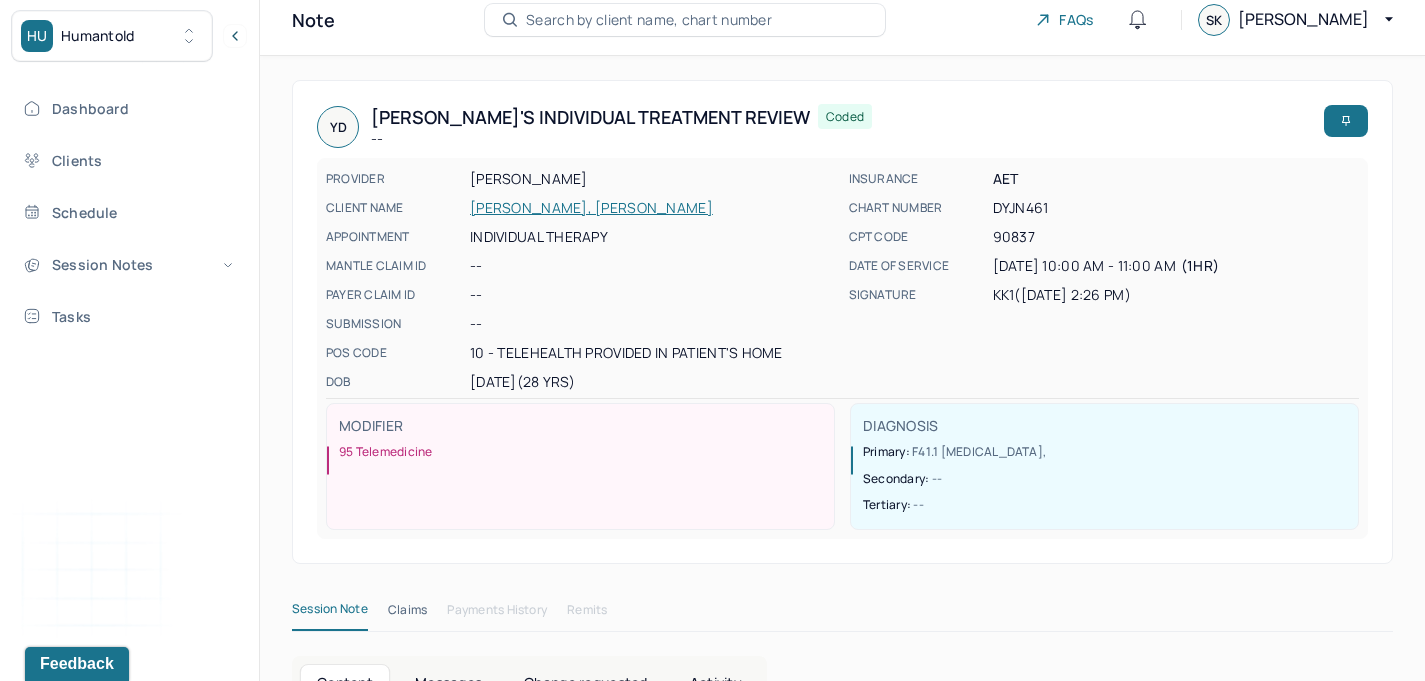scroll, scrollTop: 0, scrollLeft: 0, axis: both 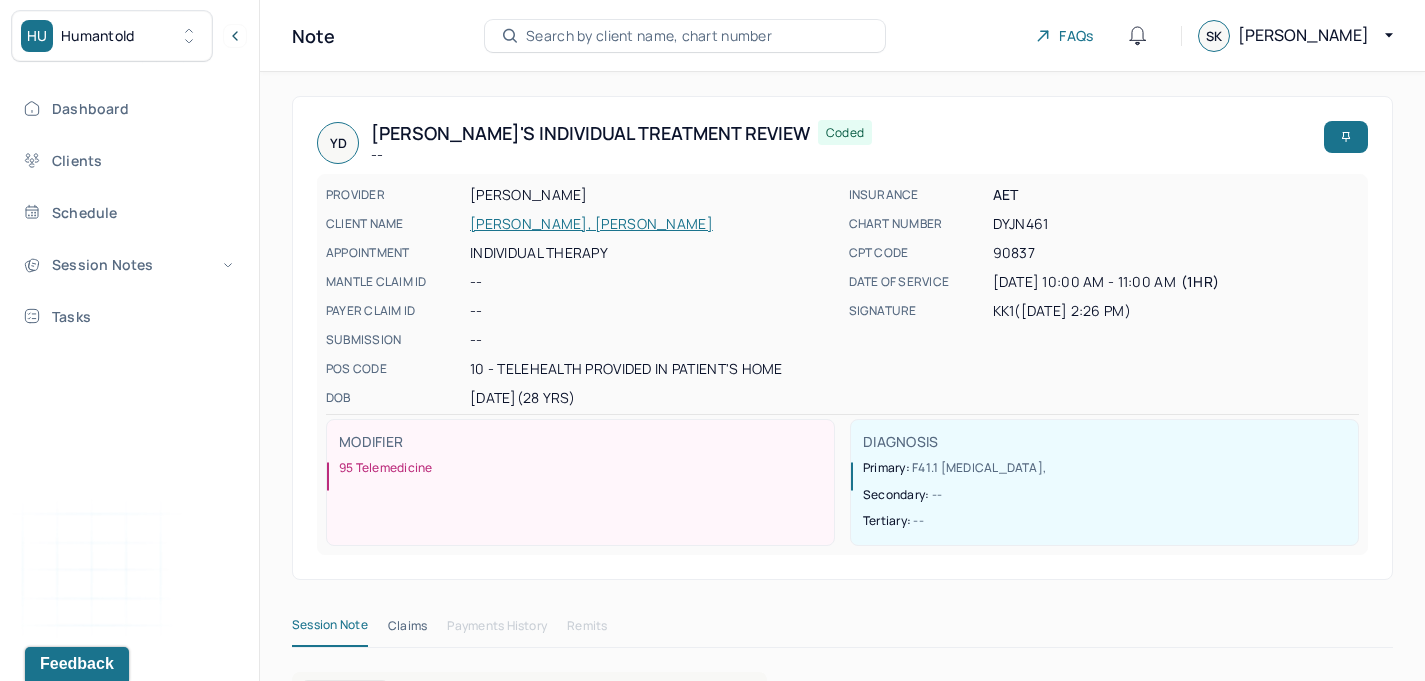 click on "YD" at bounding box center [338, 143] 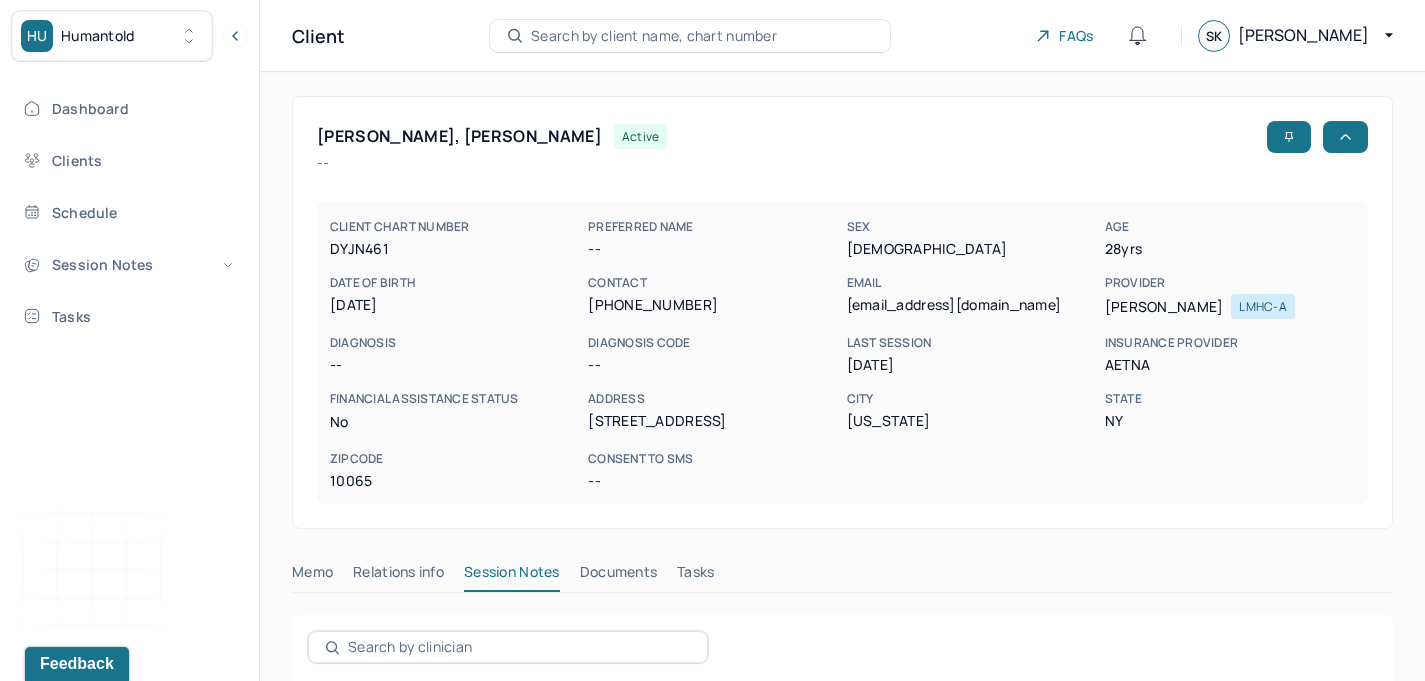 scroll, scrollTop: 527, scrollLeft: 0, axis: vertical 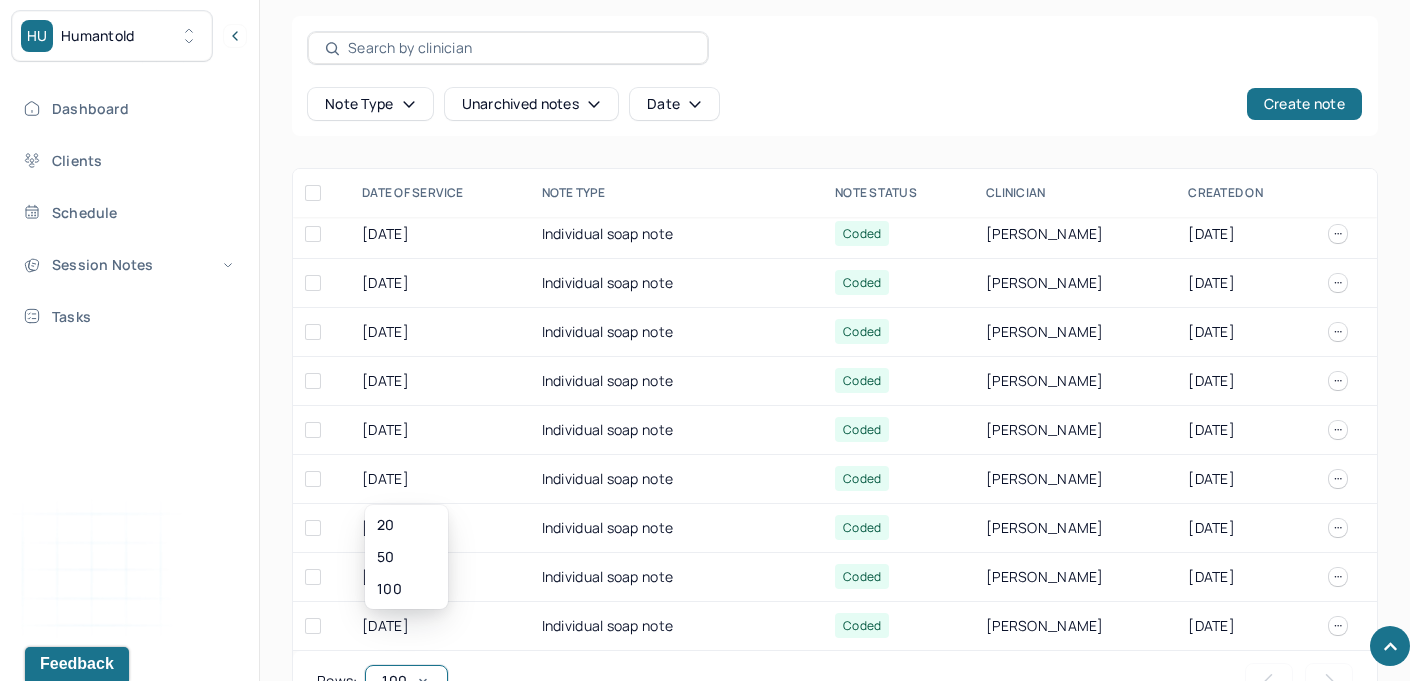 click on "100" at bounding box center [406, 681] 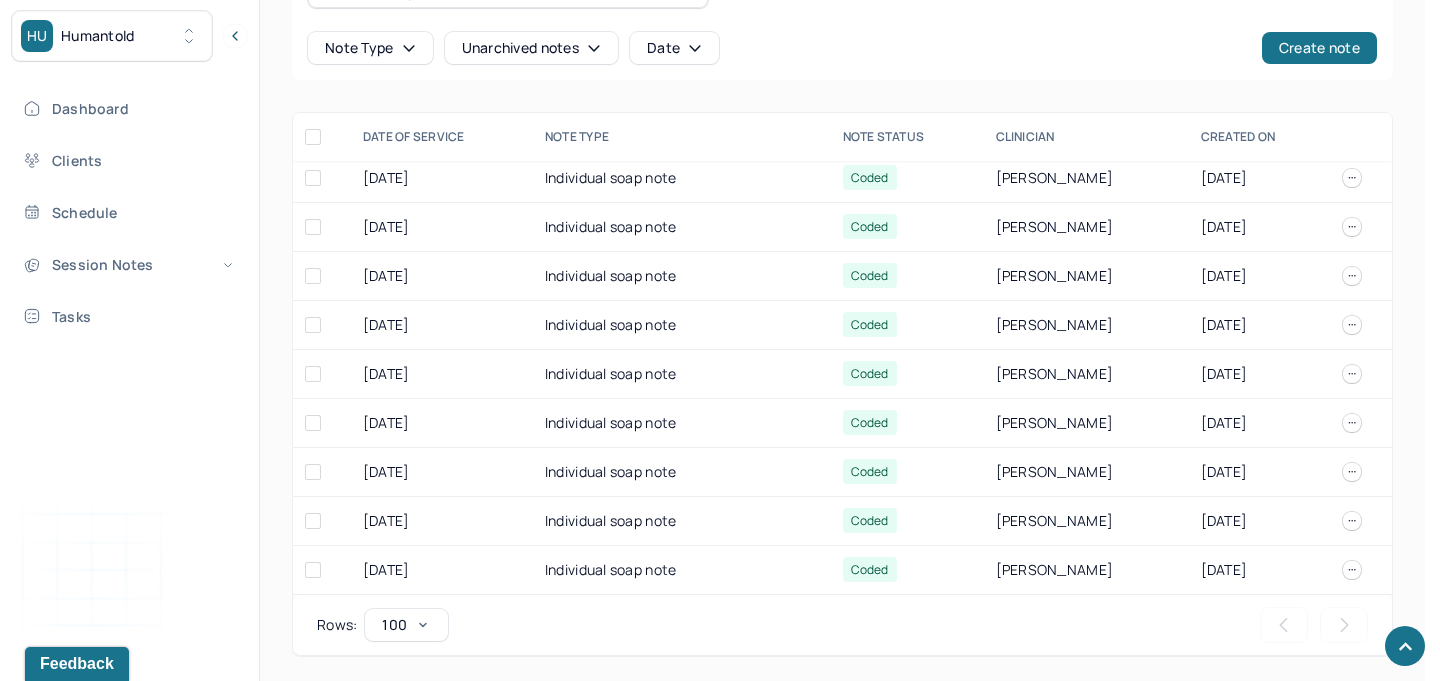 click on "100" at bounding box center [406, 625] 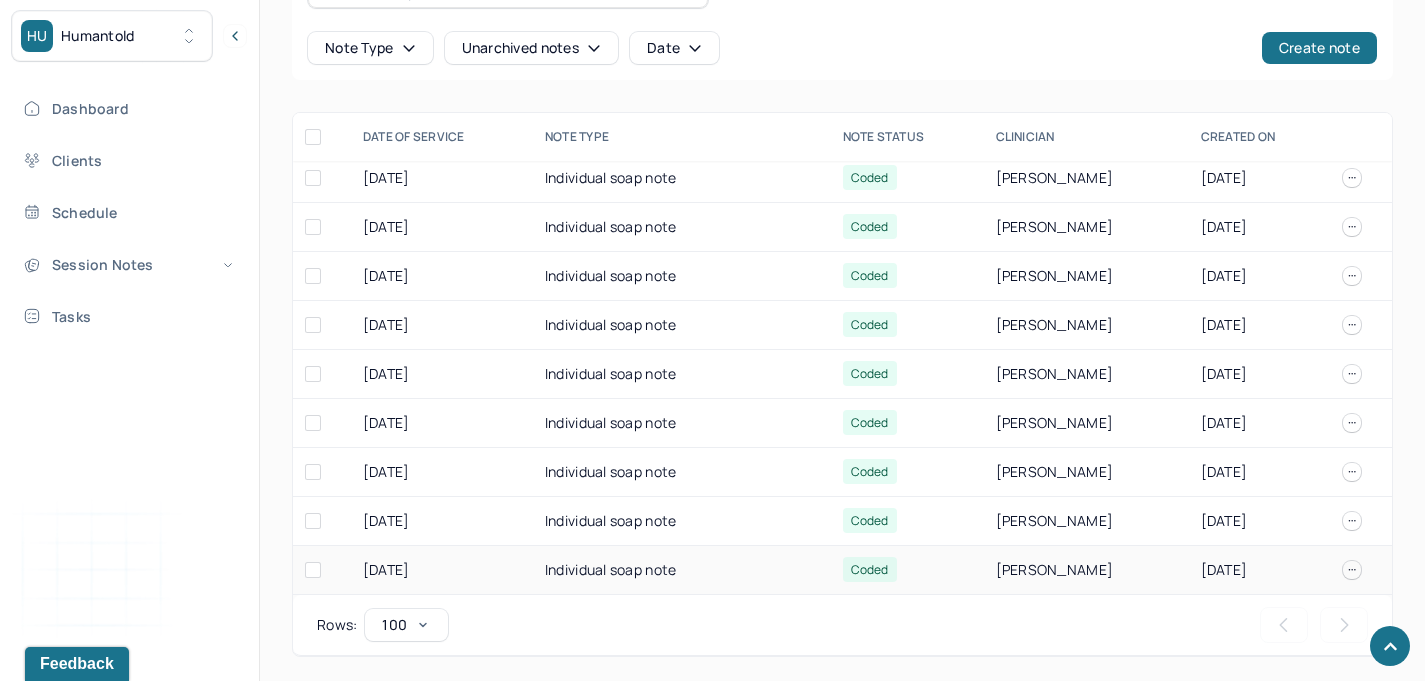 click on "Individual soap note" at bounding box center [682, 570] 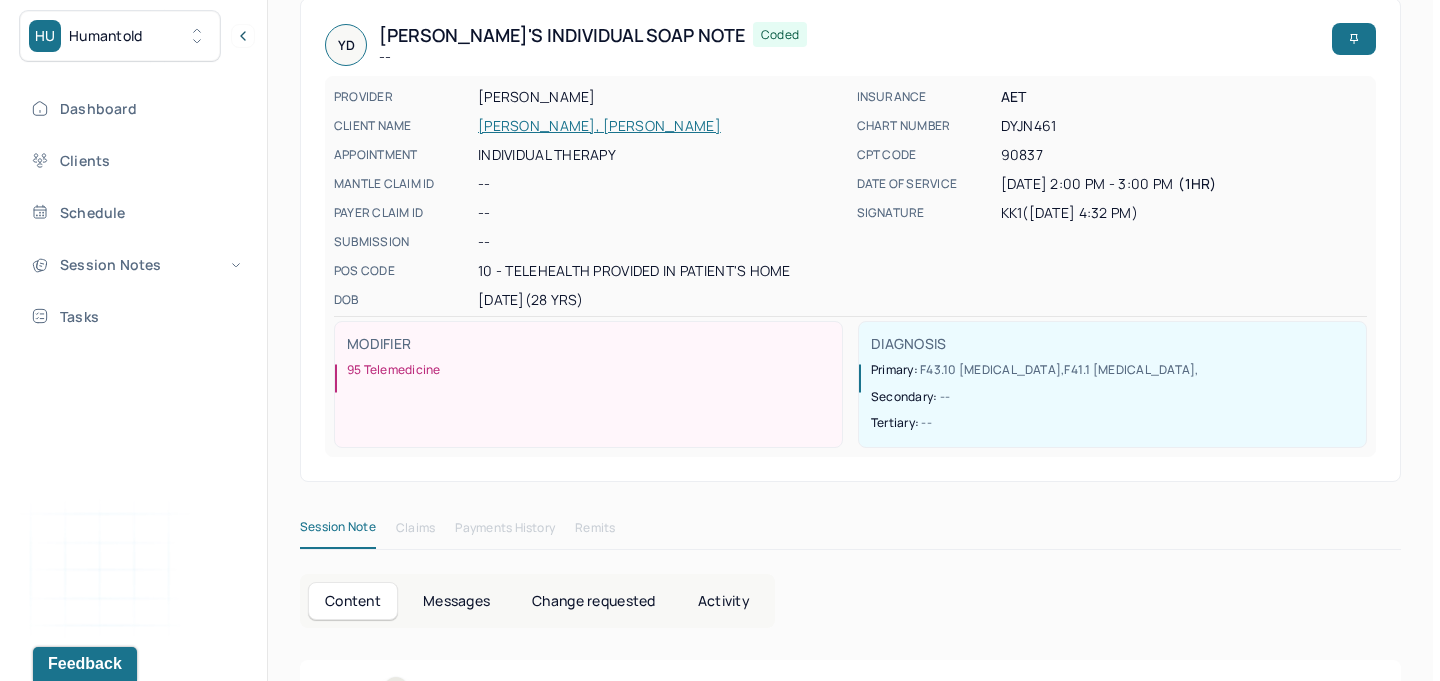 scroll, scrollTop: 0, scrollLeft: 0, axis: both 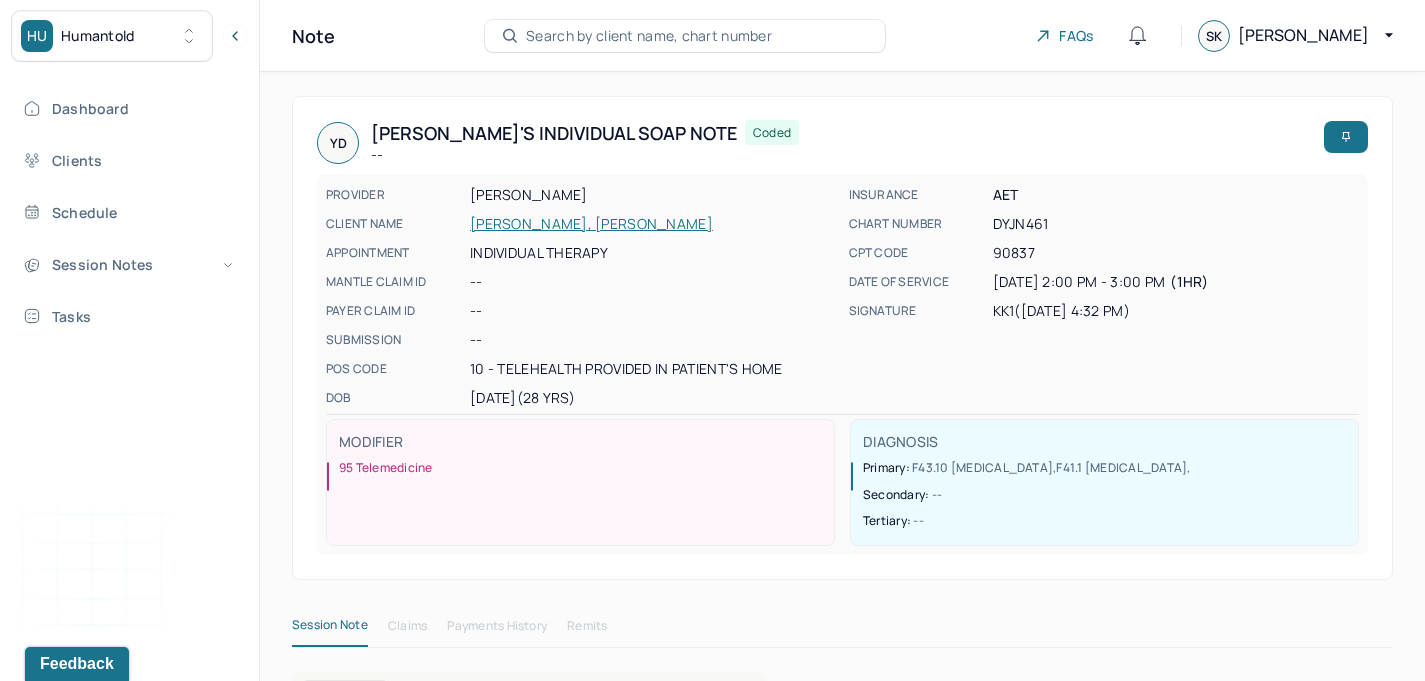 drag, startPoint x: 605, startPoint y: 190, endPoint x: 466, endPoint y: 200, distance: 139.35925 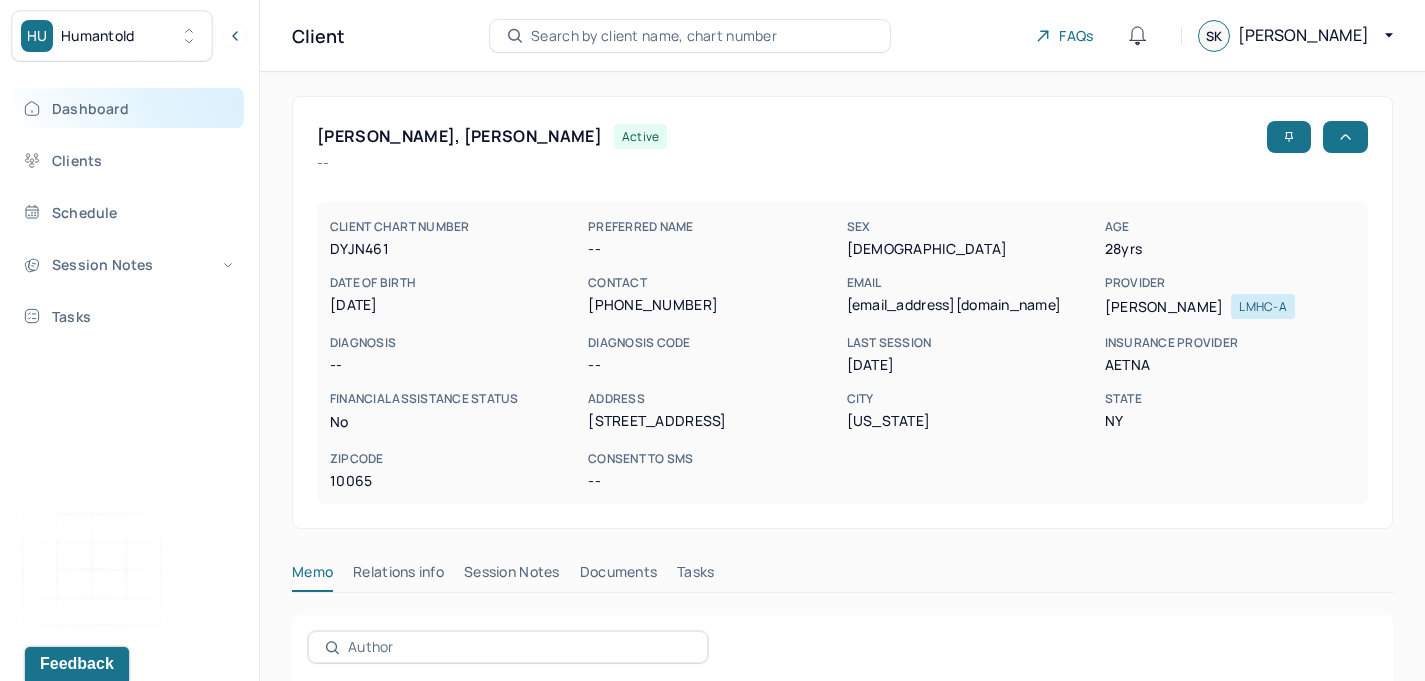 click on "Dashboard" at bounding box center (128, 108) 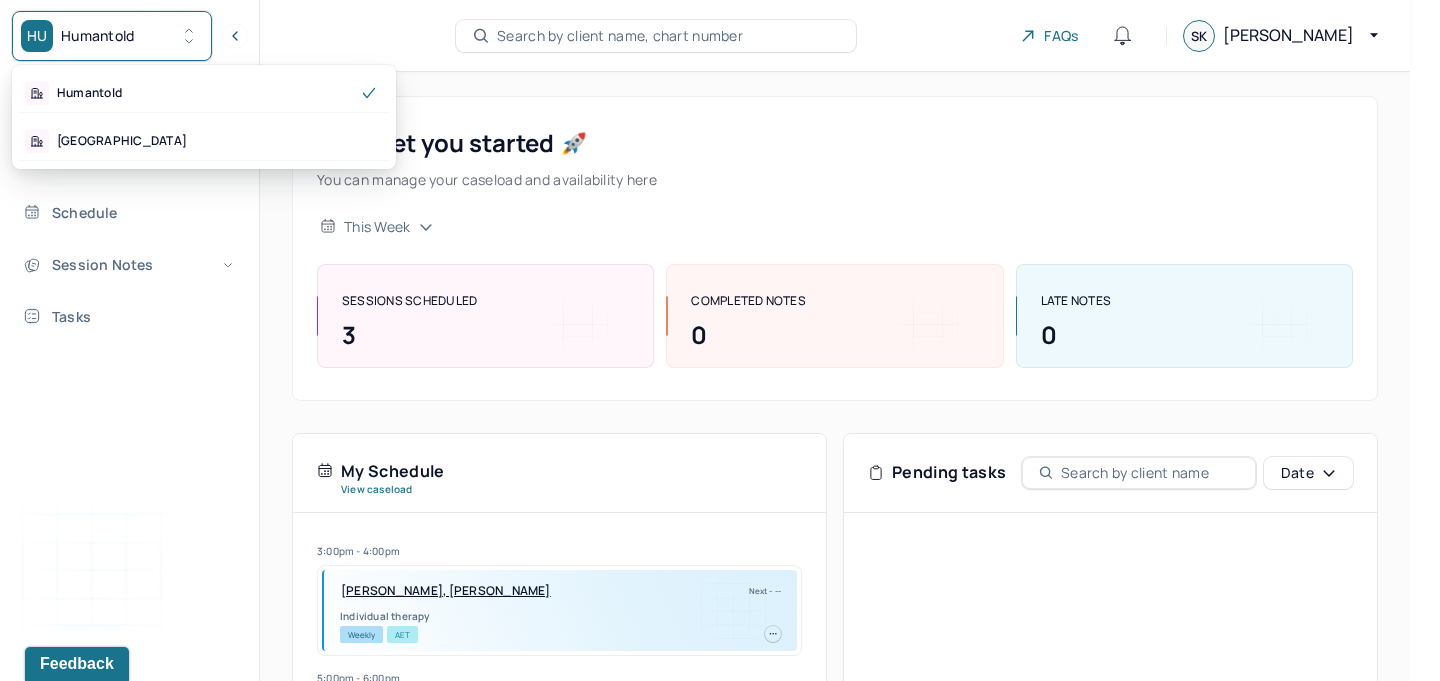 click on "HU Humantold" at bounding box center [112, 36] 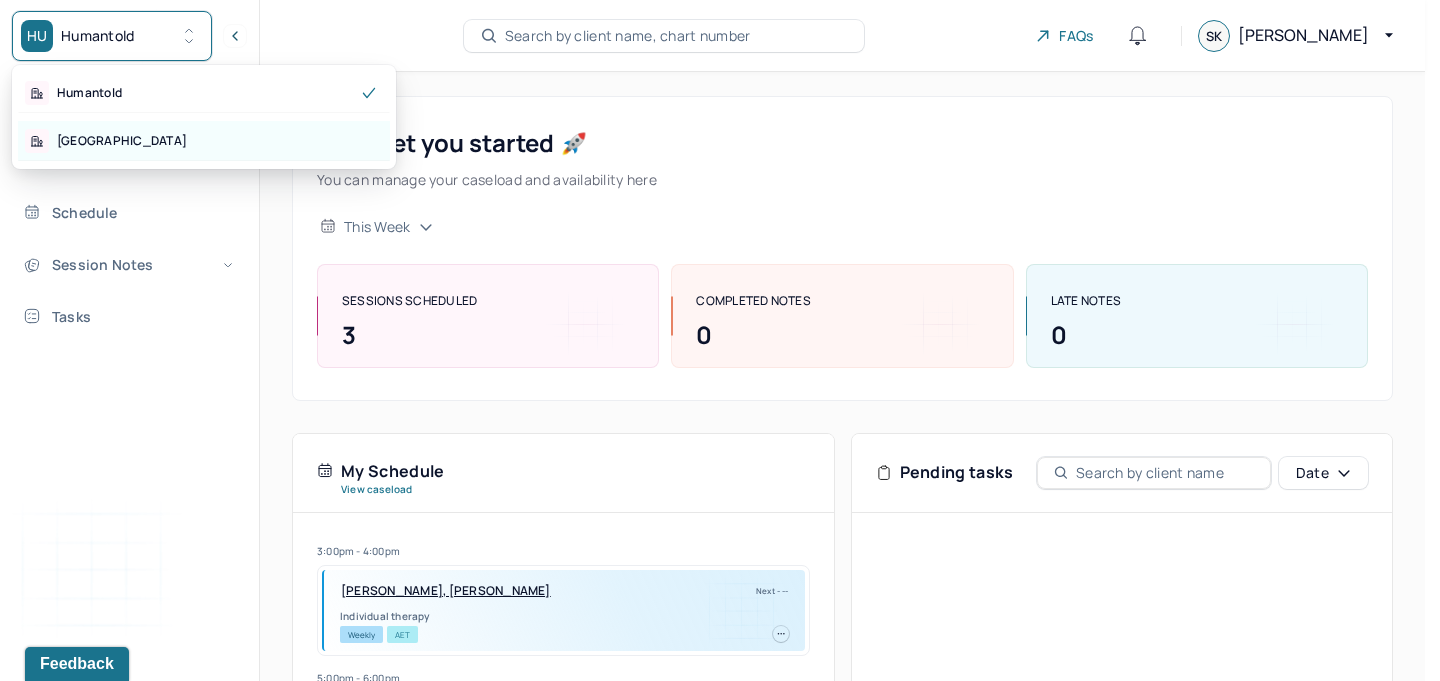 click on "Park Hill" at bounding box center (204, 141) 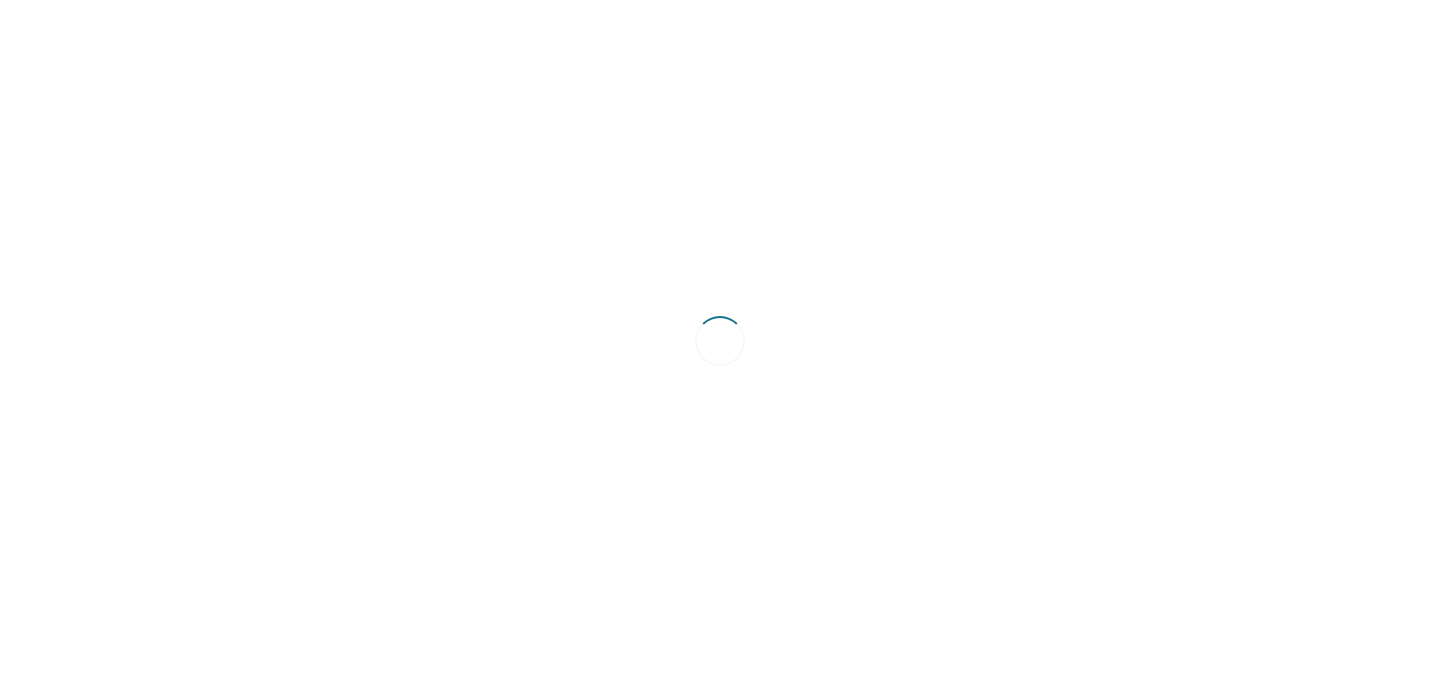 scroll, scrollTop: 0, scrollLeft: 0, axis: both 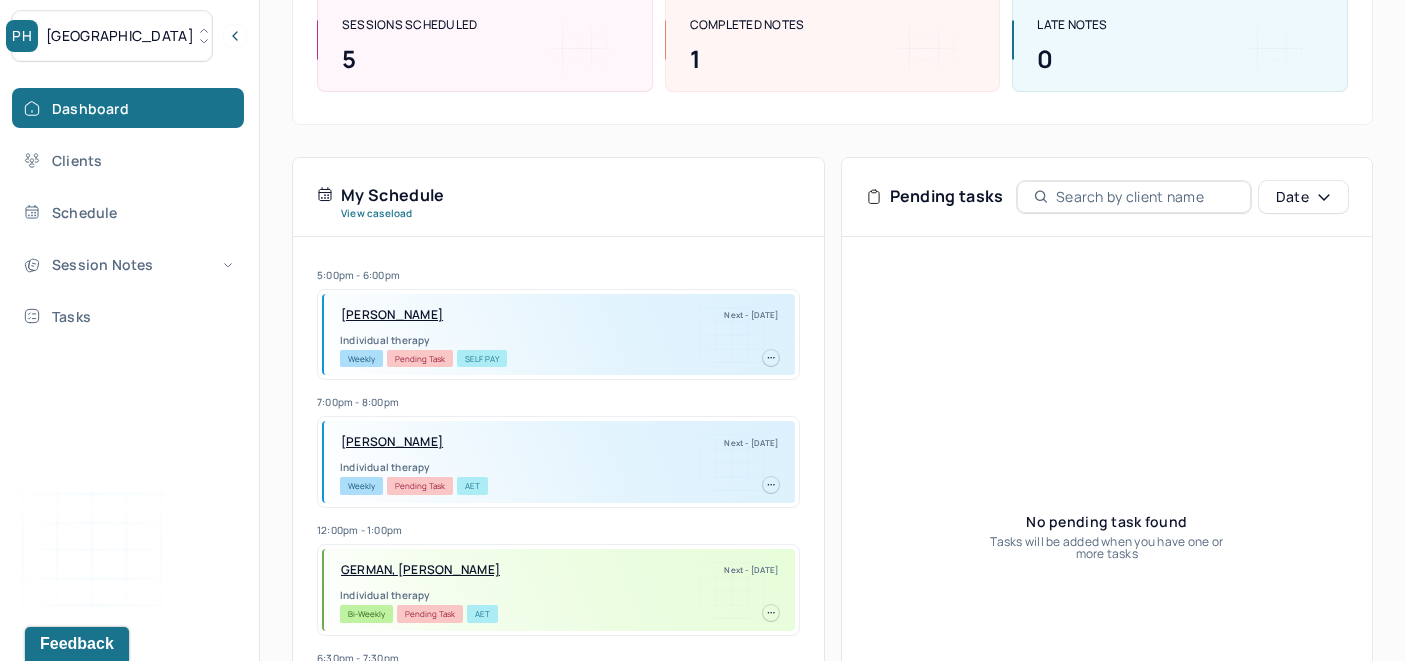 click on "[GEOGRAPHIC_DATA]" at bounding box center [120, 36] 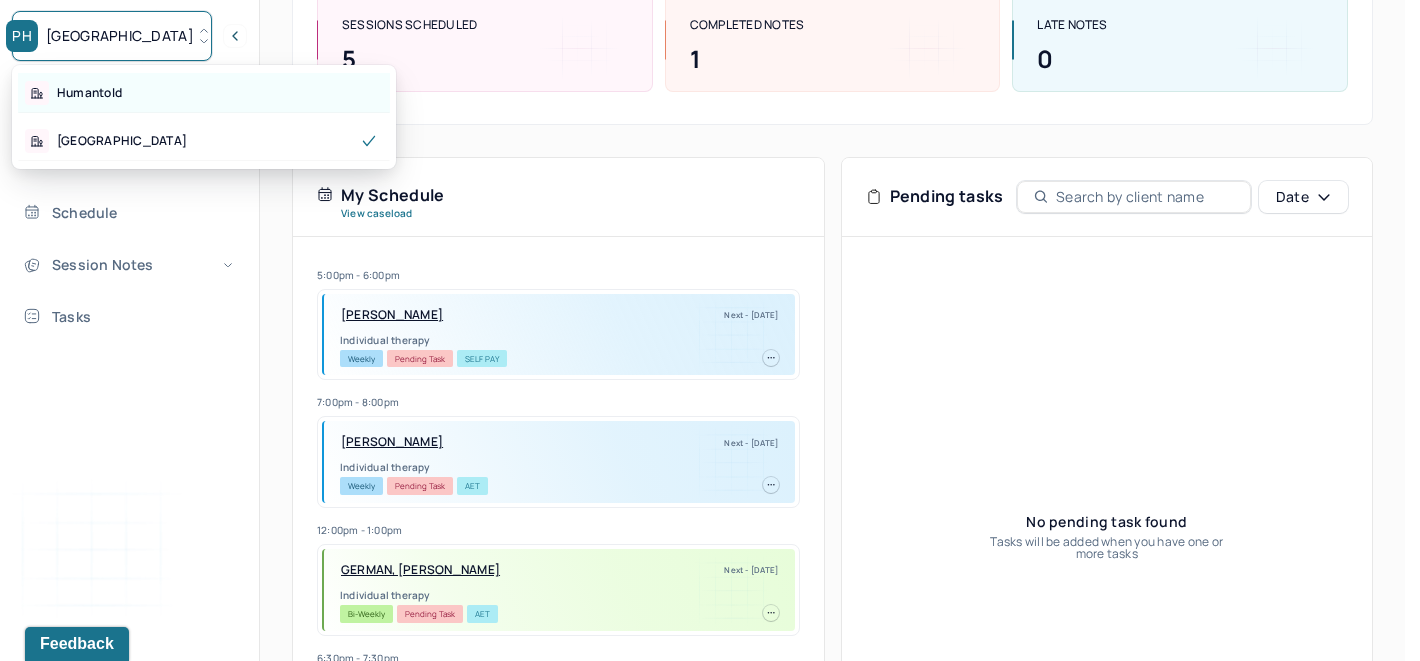 click on "Humantold" at bounding box center (89, 93) 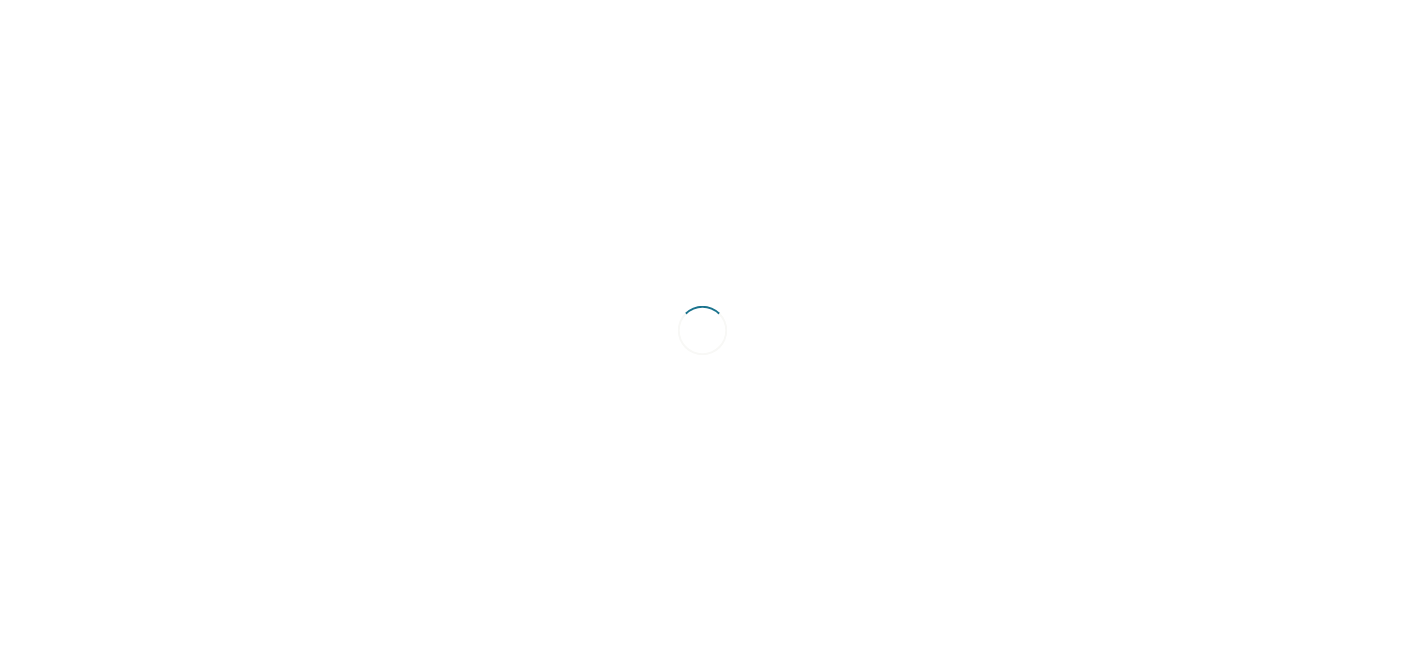 scroll, scrollTop: 0, scrollLeft: 0, axis: both 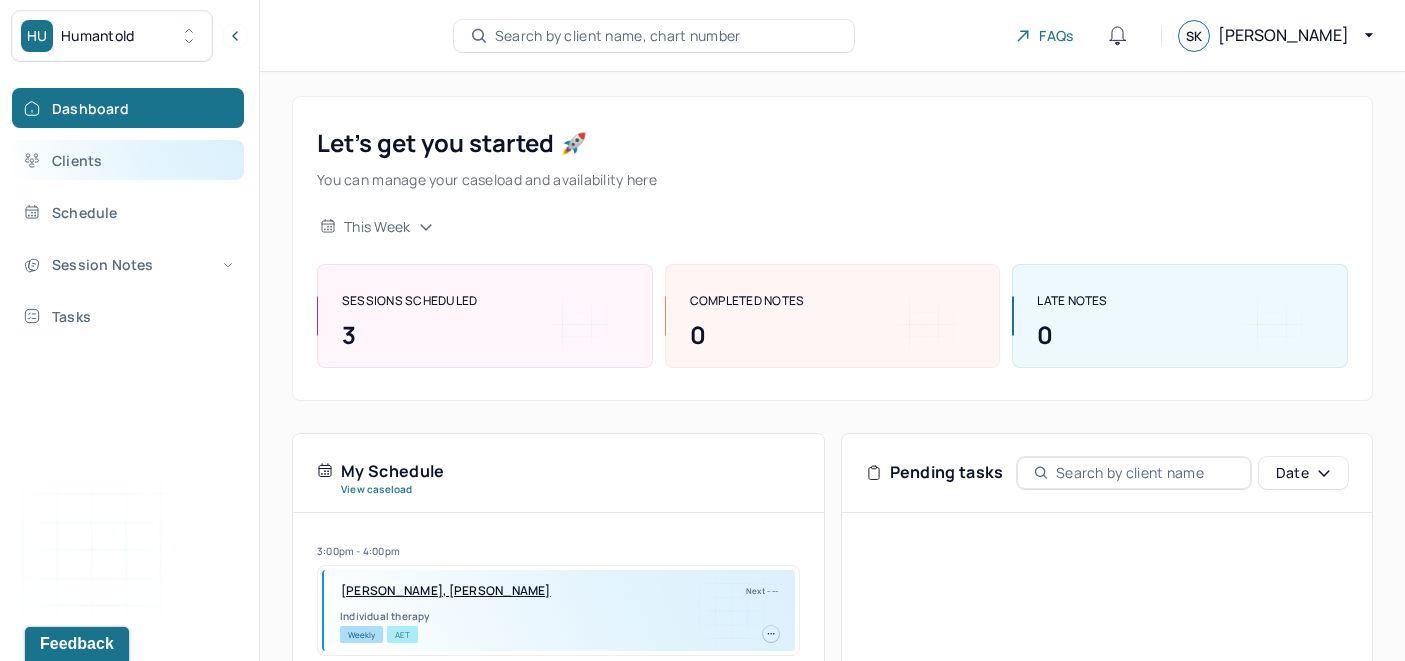 click on "Clients" at bounding box center (128, 160) 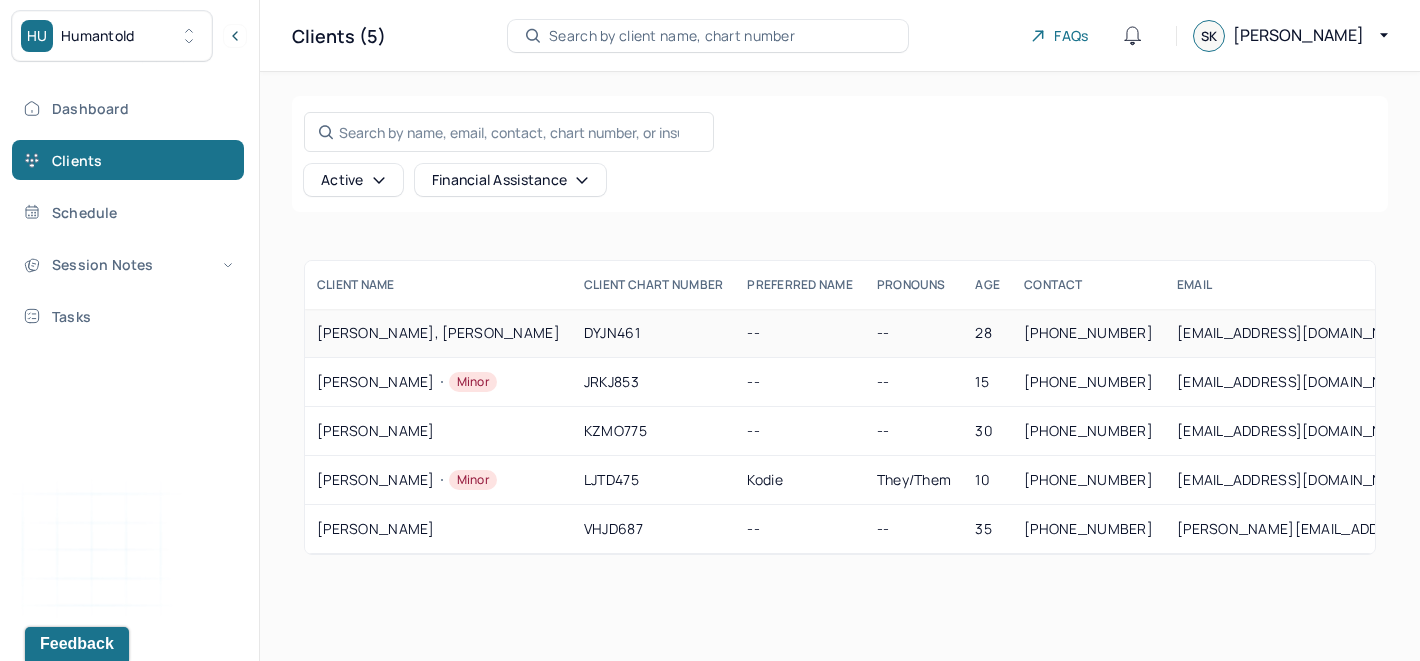 click on "[PERSON_NAME], [PERSON_NAME]" at bounding box center (438, 333) 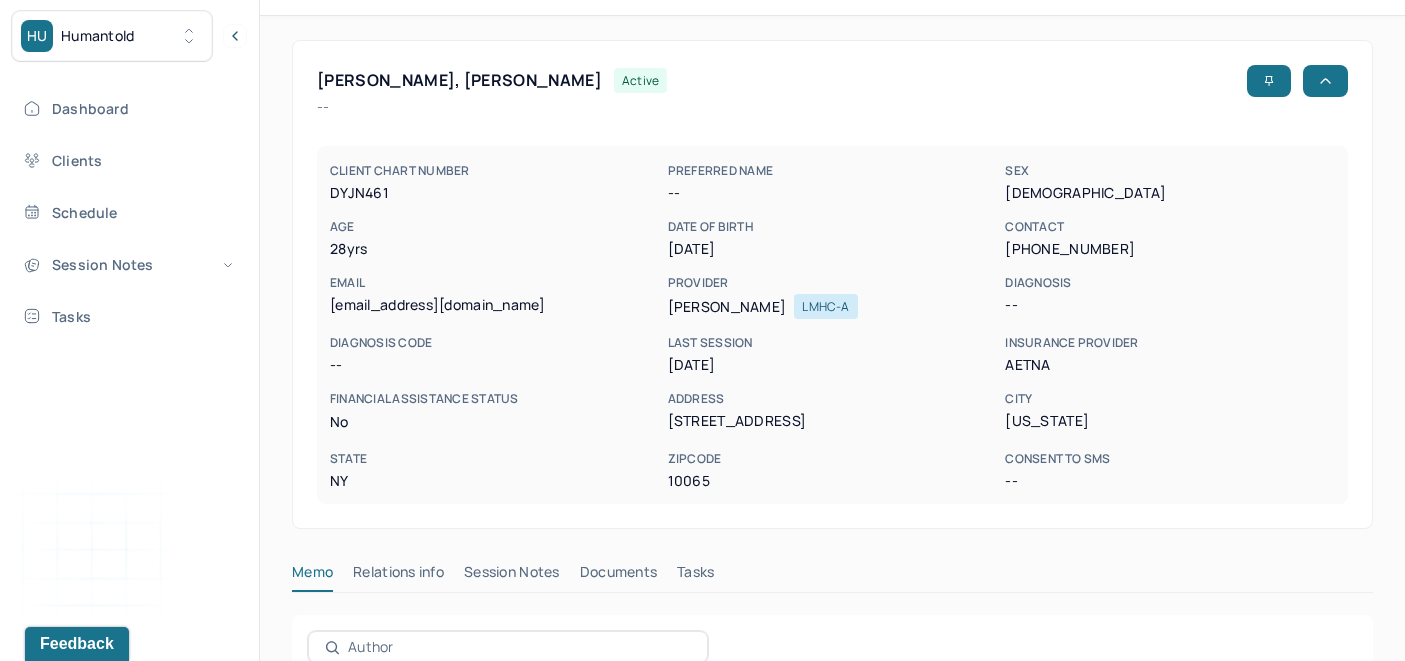 scroll, scrollTop: 69, scrollLeft: 0, axis: vertical 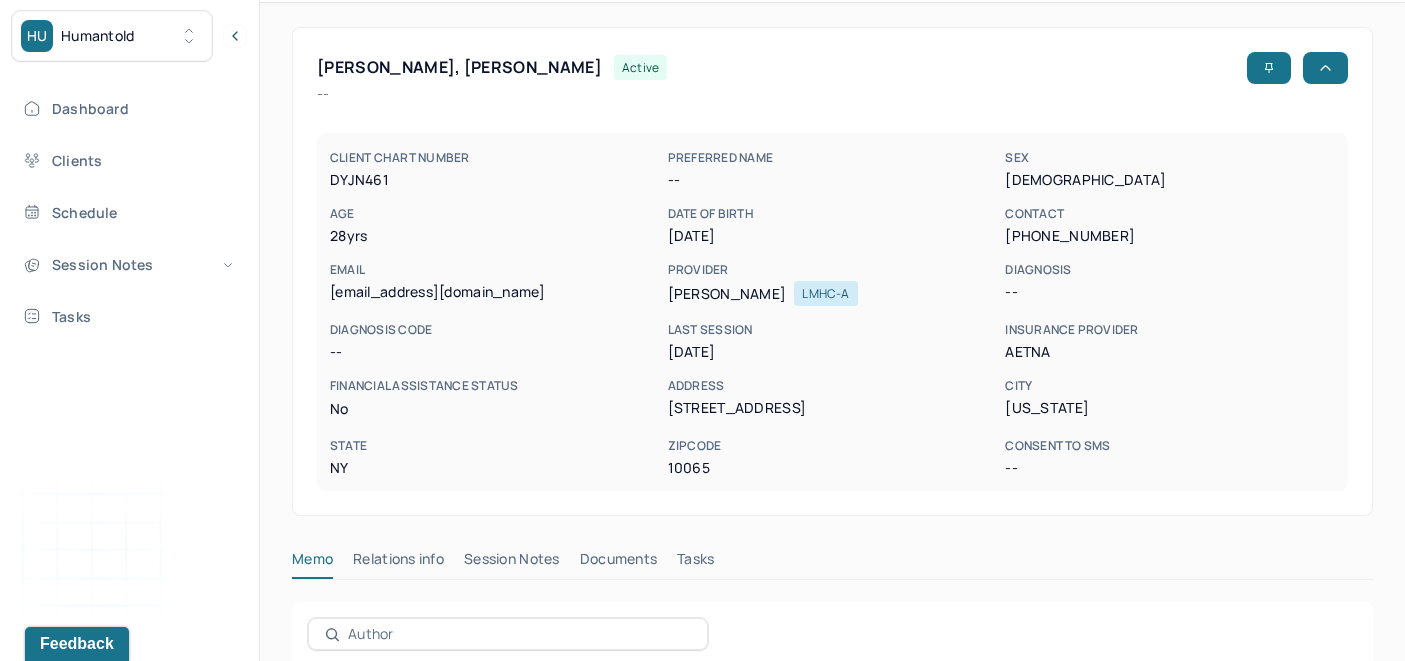click on "LMHC-A" at bounding box center (825, 293) 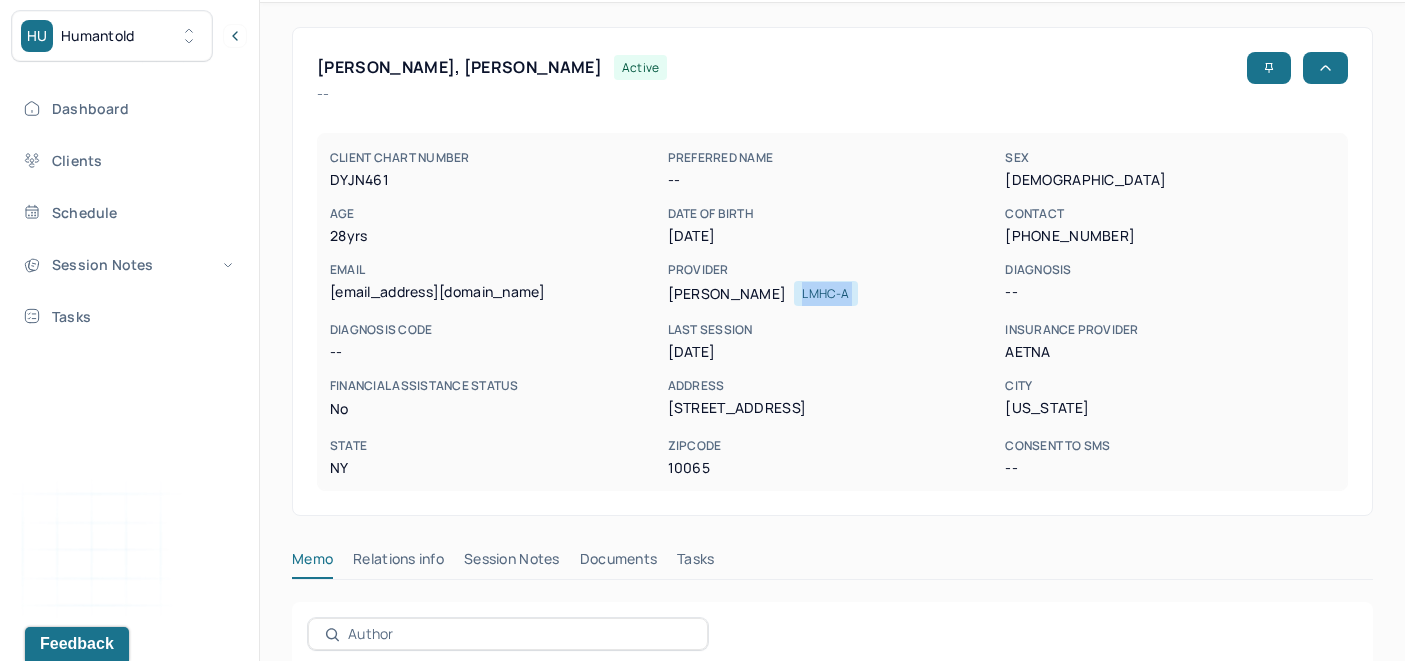 drag, startPoint x: 868, startPoint y: 294, endPoint x: 824, endPoint y: 295, distance: 44.011364 